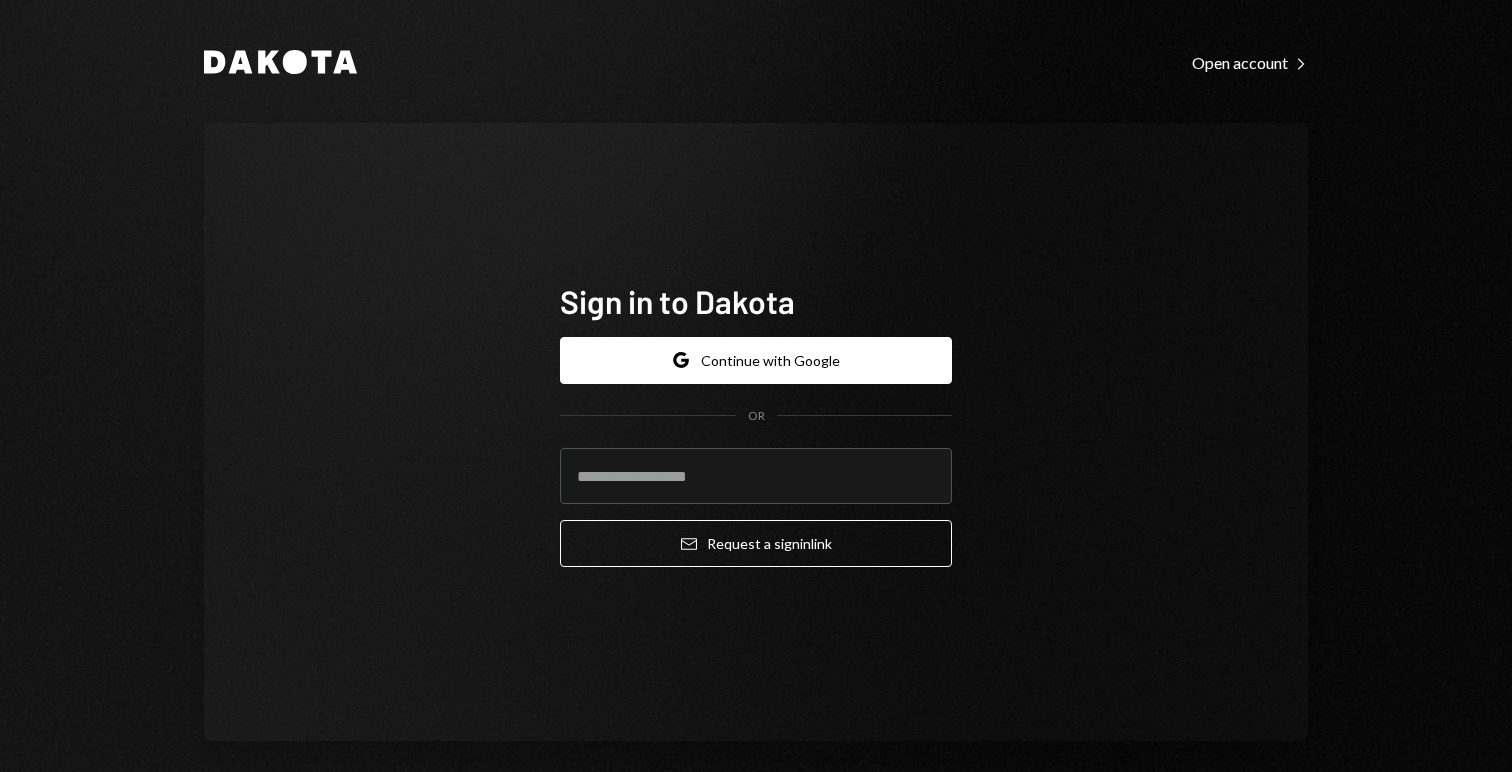scroll, scrollTop: 0, scrollLeft: 0, axis: both 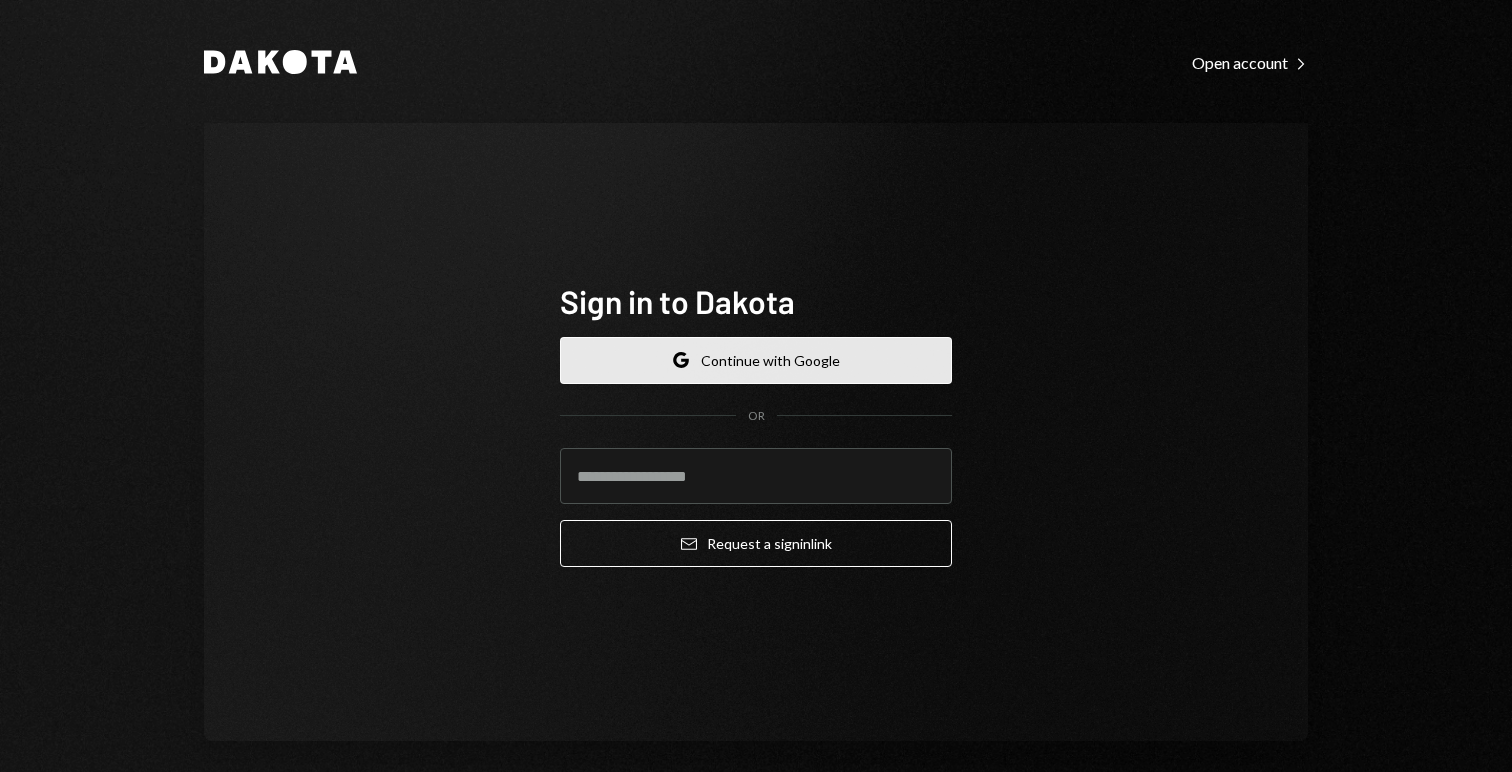 click on "Google  Continue with Google" at bounding box center (756, 360) 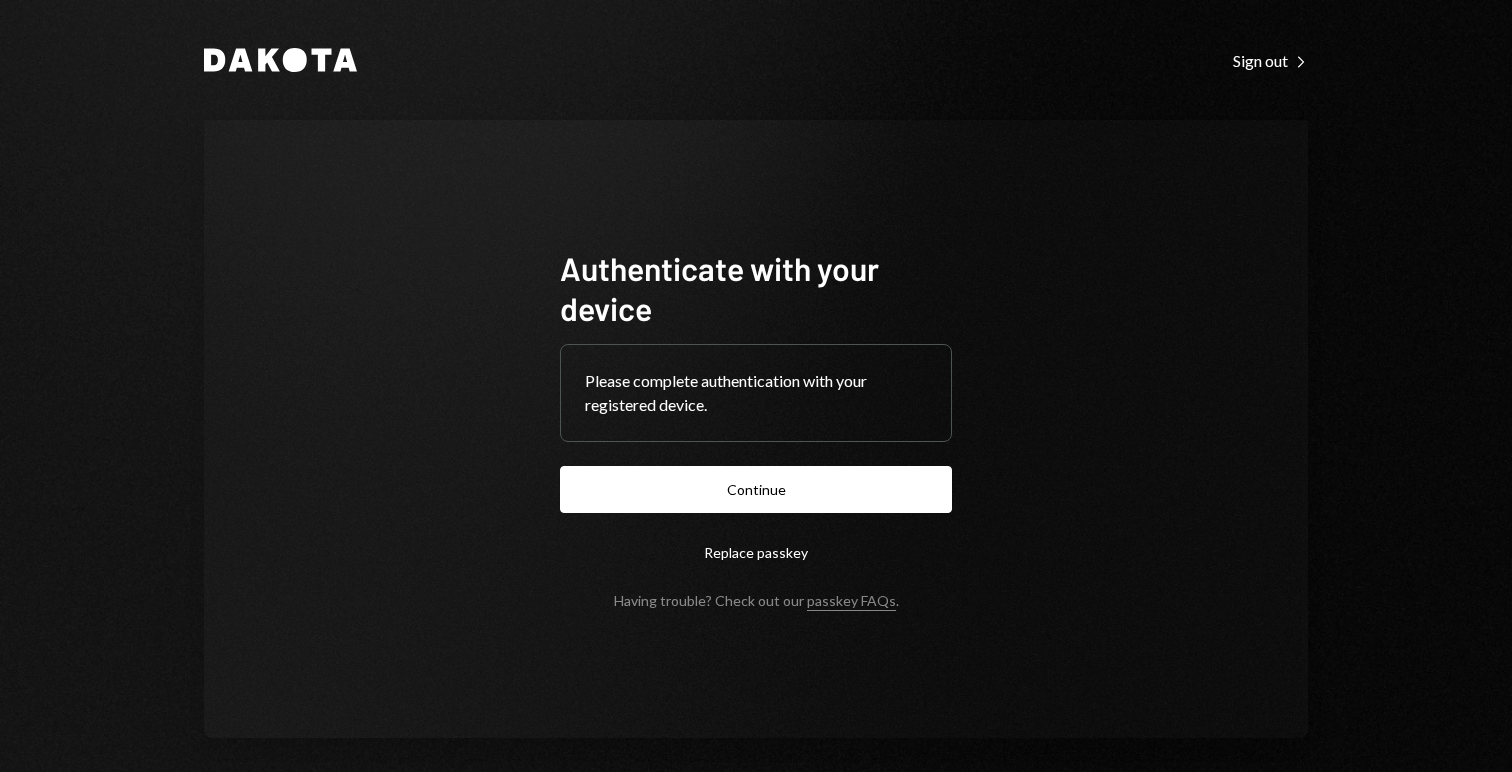 scroll, scrollTop: 0, scrollLeft: 0, axis: both 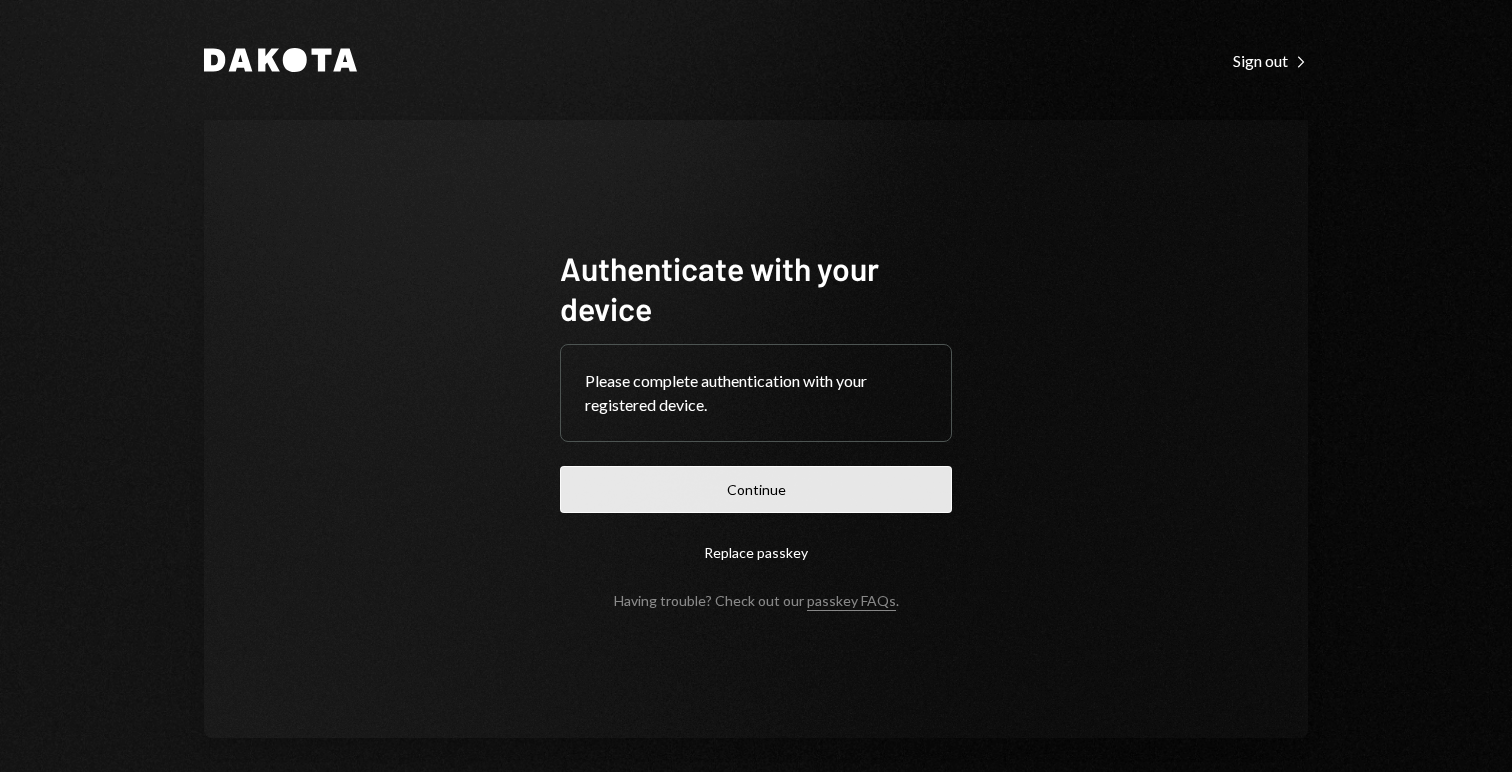 click on "Continue" at bounding box center [756, 489] 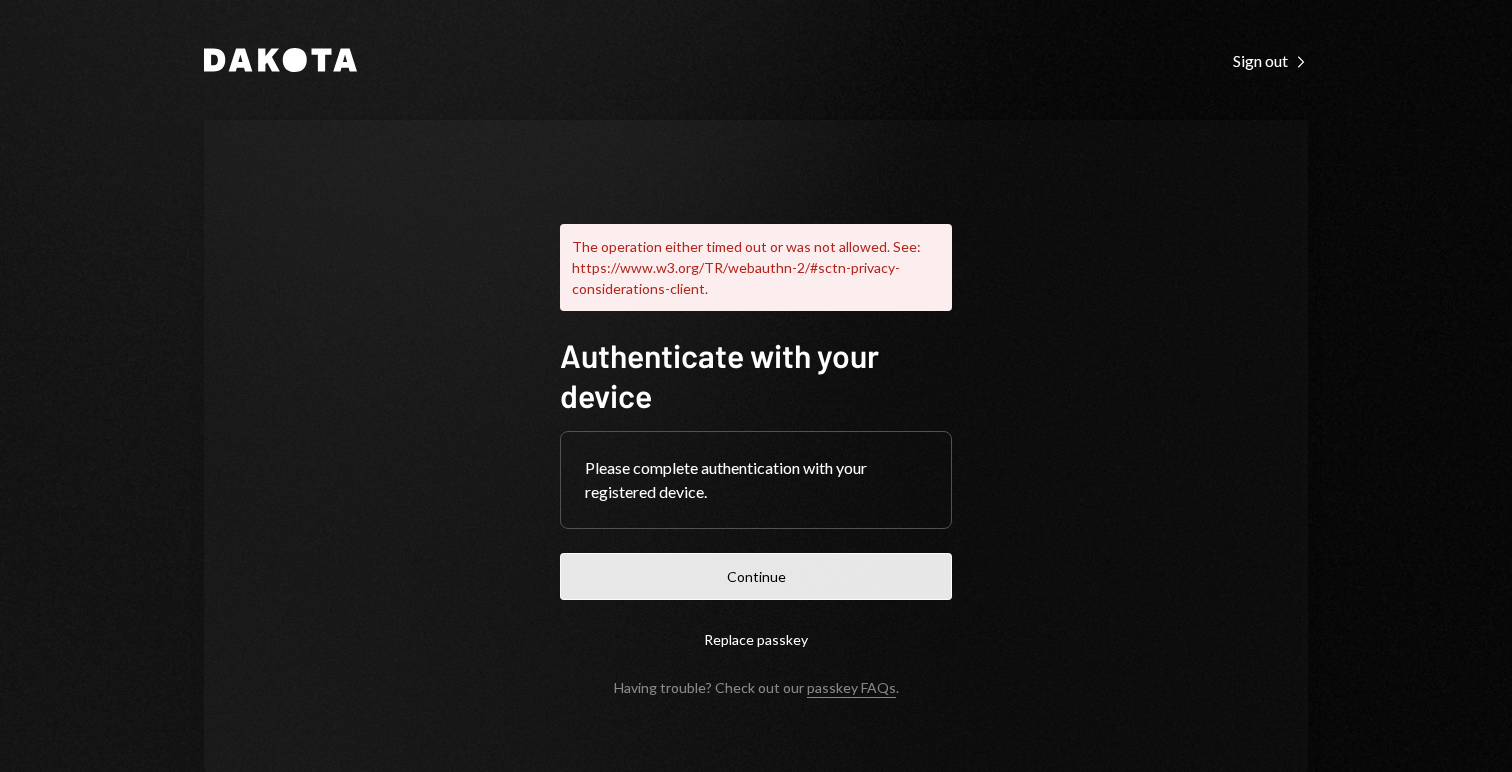 click on "Continue" at bounding box center (756, 576) 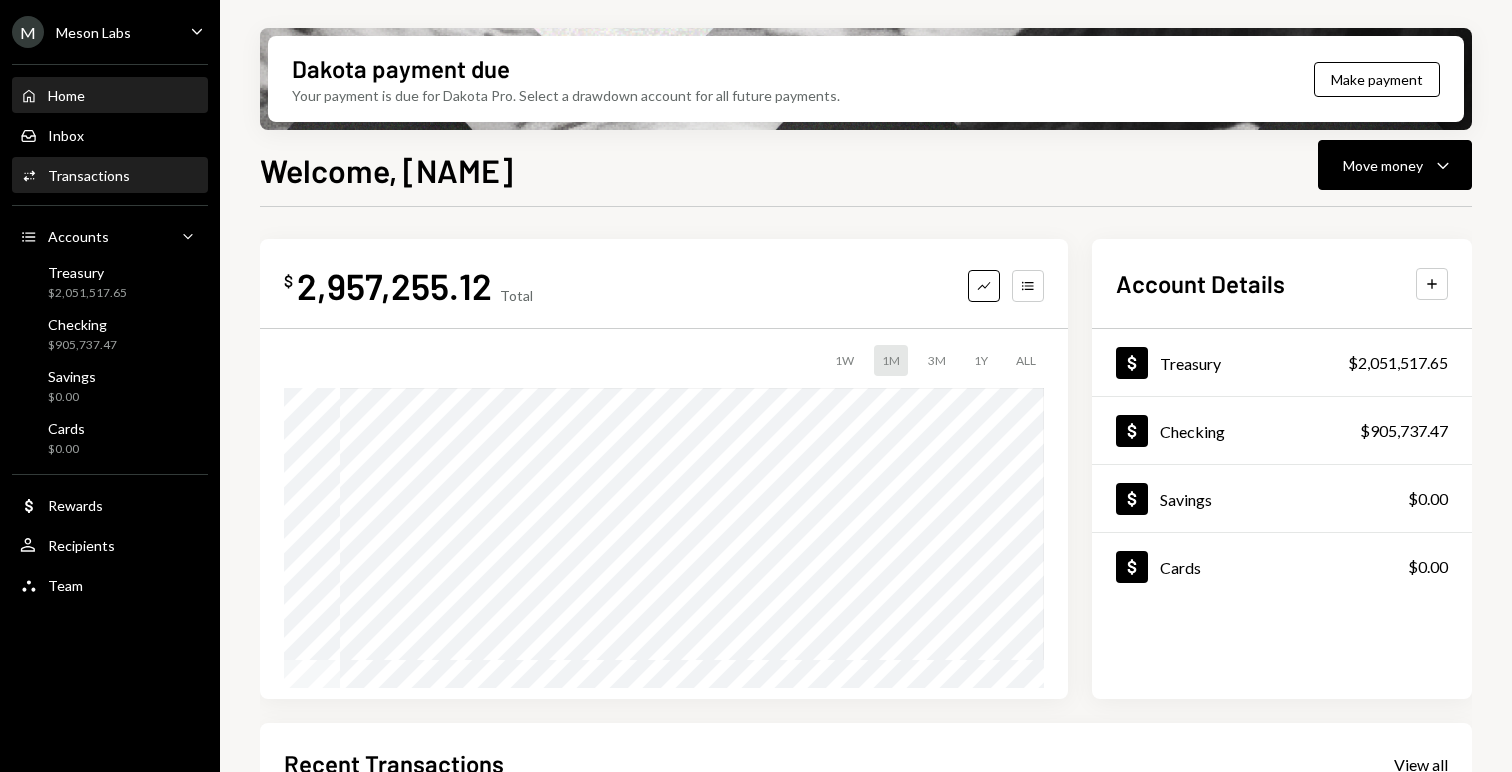 click on "Activities Transactions" at bounding box center (110, 176) 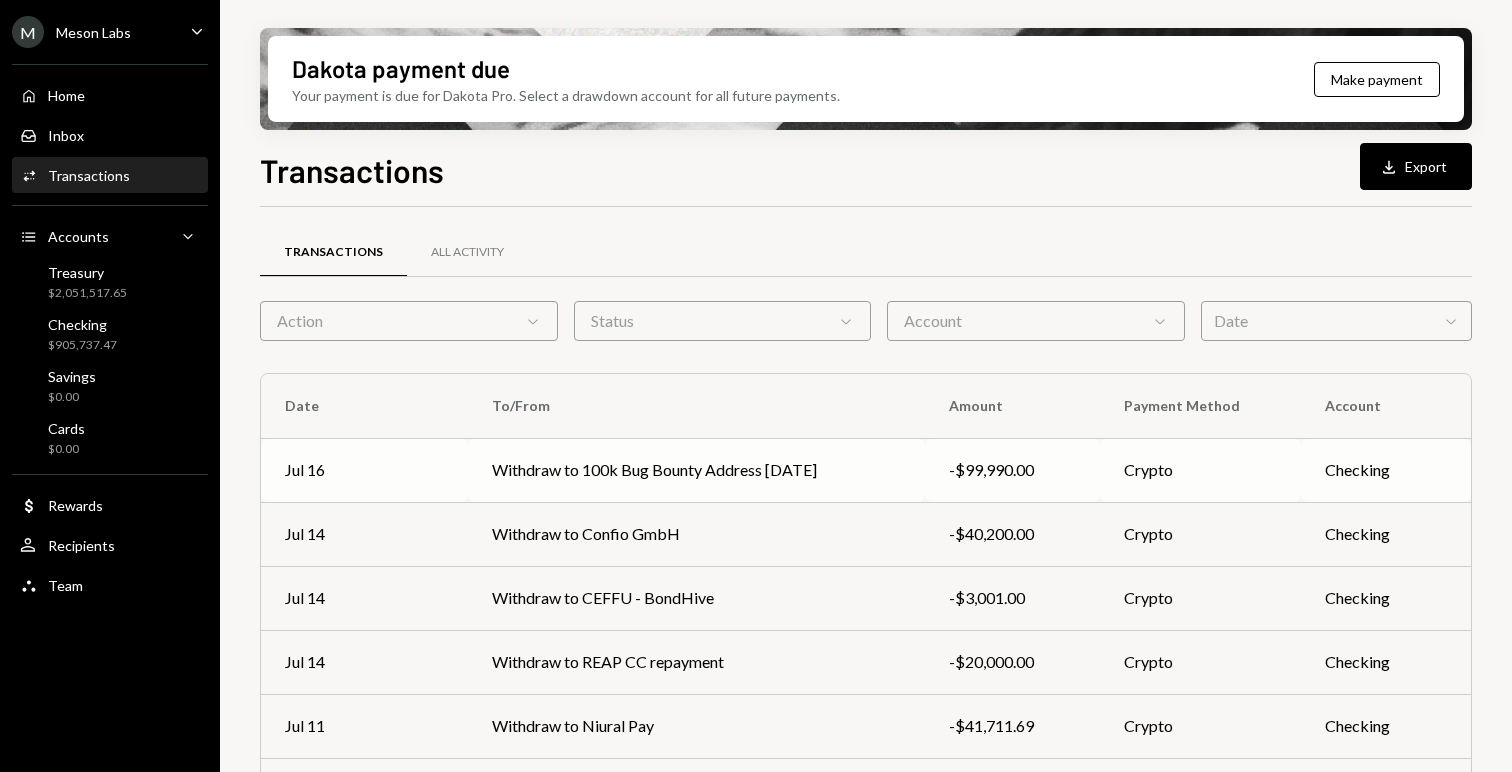 click on "Withdraw to 100k Bug Bounty Address [DATE]" at bounding box center (696, 470) 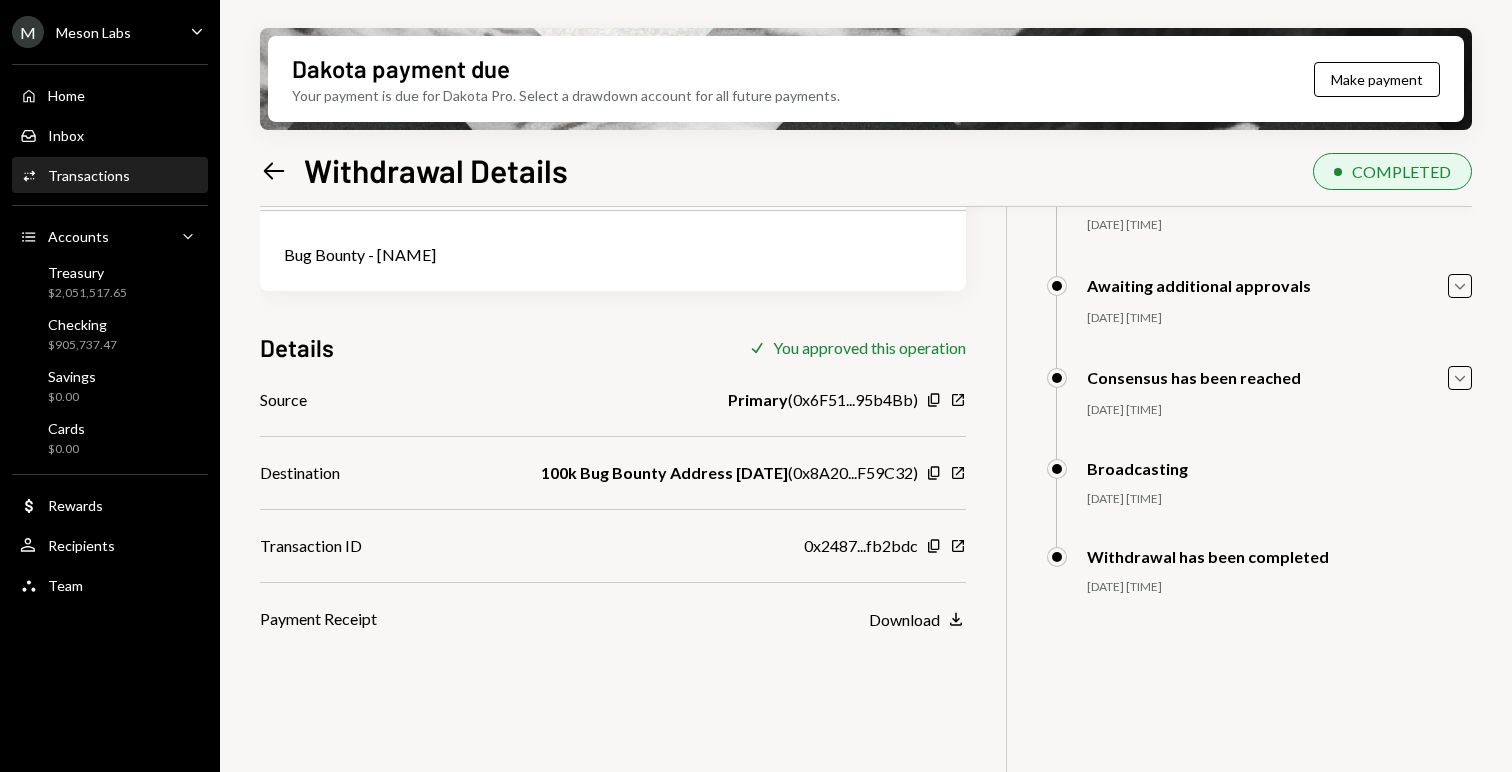 scroll, scrollTop: 160, scrollLeft: 0, axis: vertical 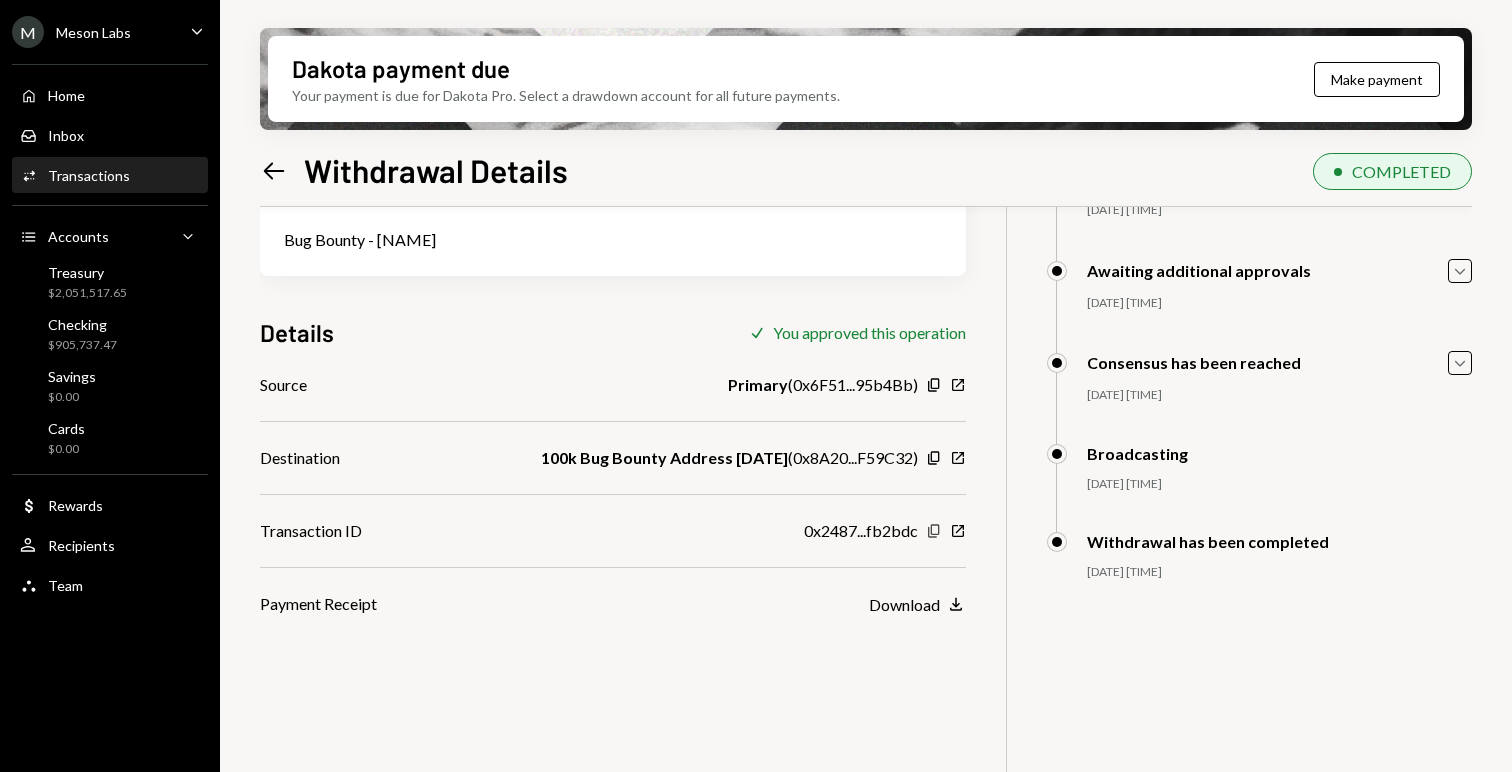 click on "Copy" 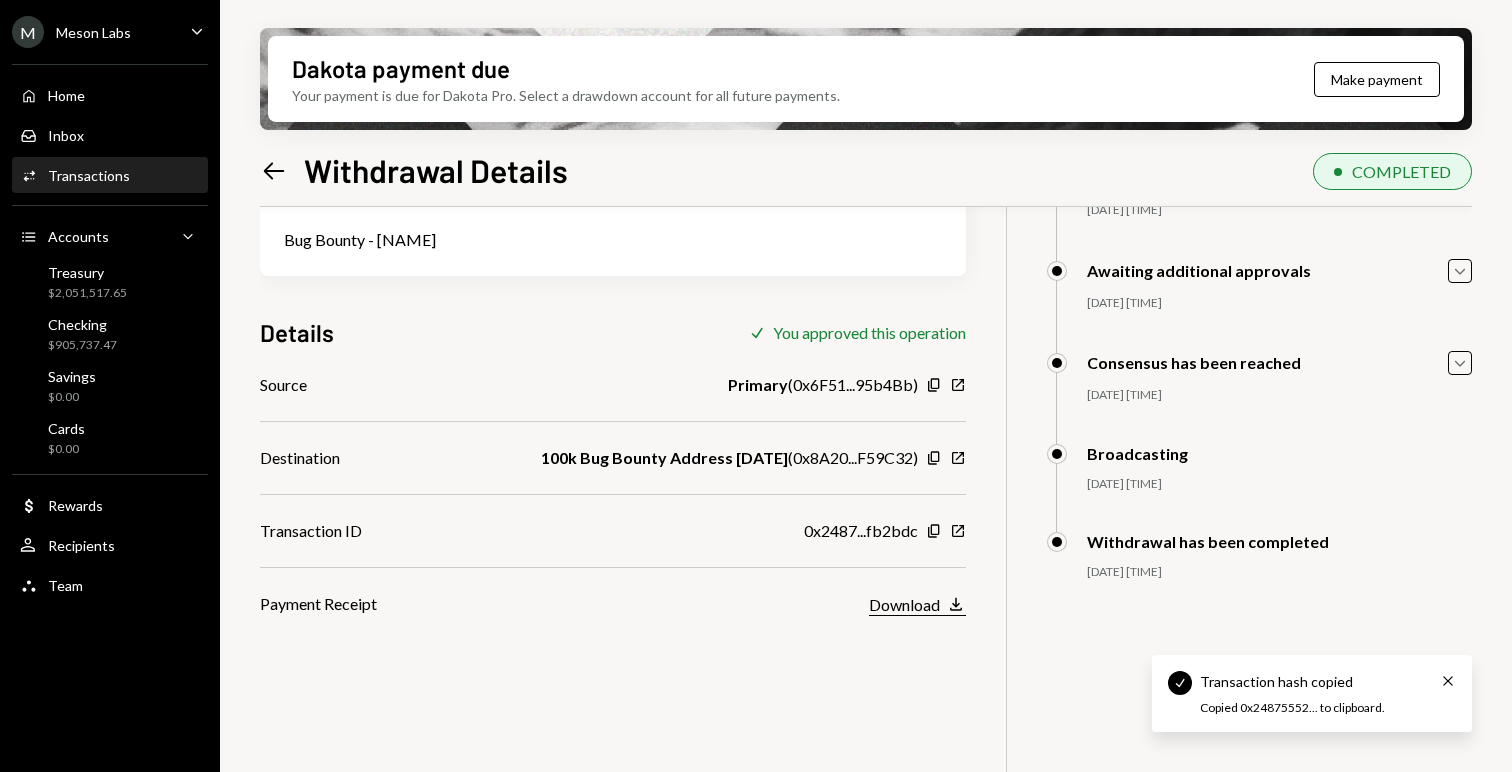 click on "Download" 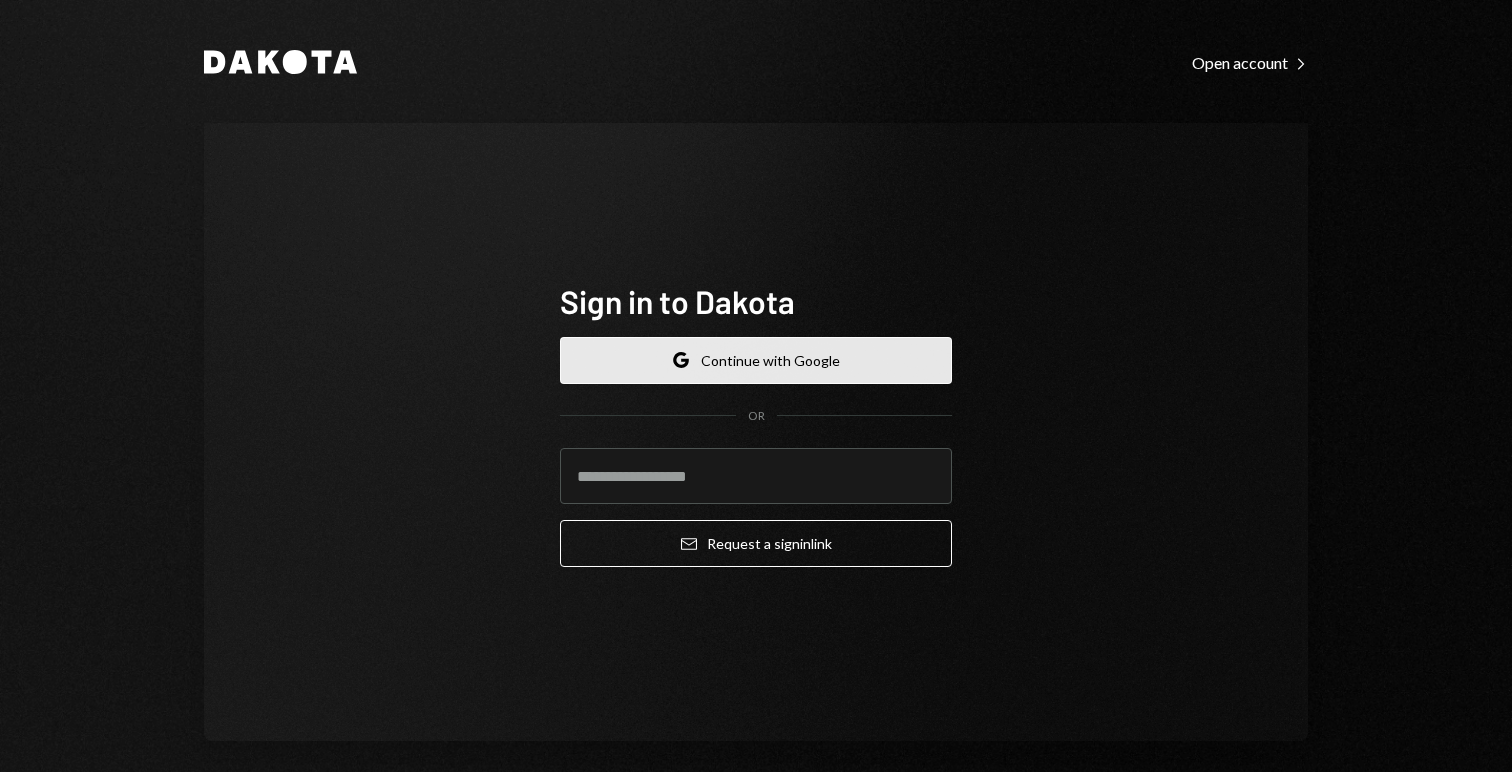 click on "Google  Continue with Google" at bounding box center (756, 360) 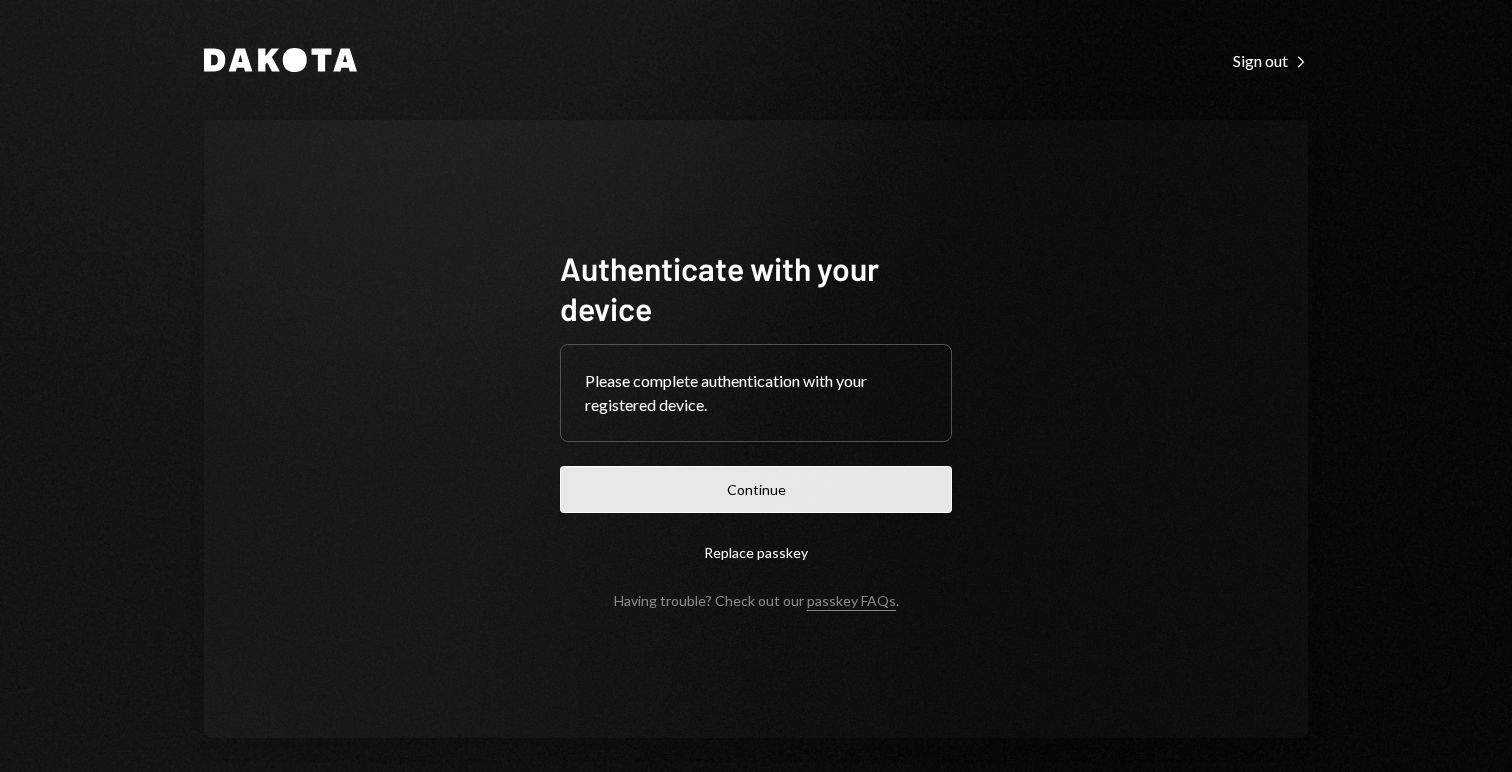 scroll, scrollTop: 0, scrollLeft: 0, axis: both 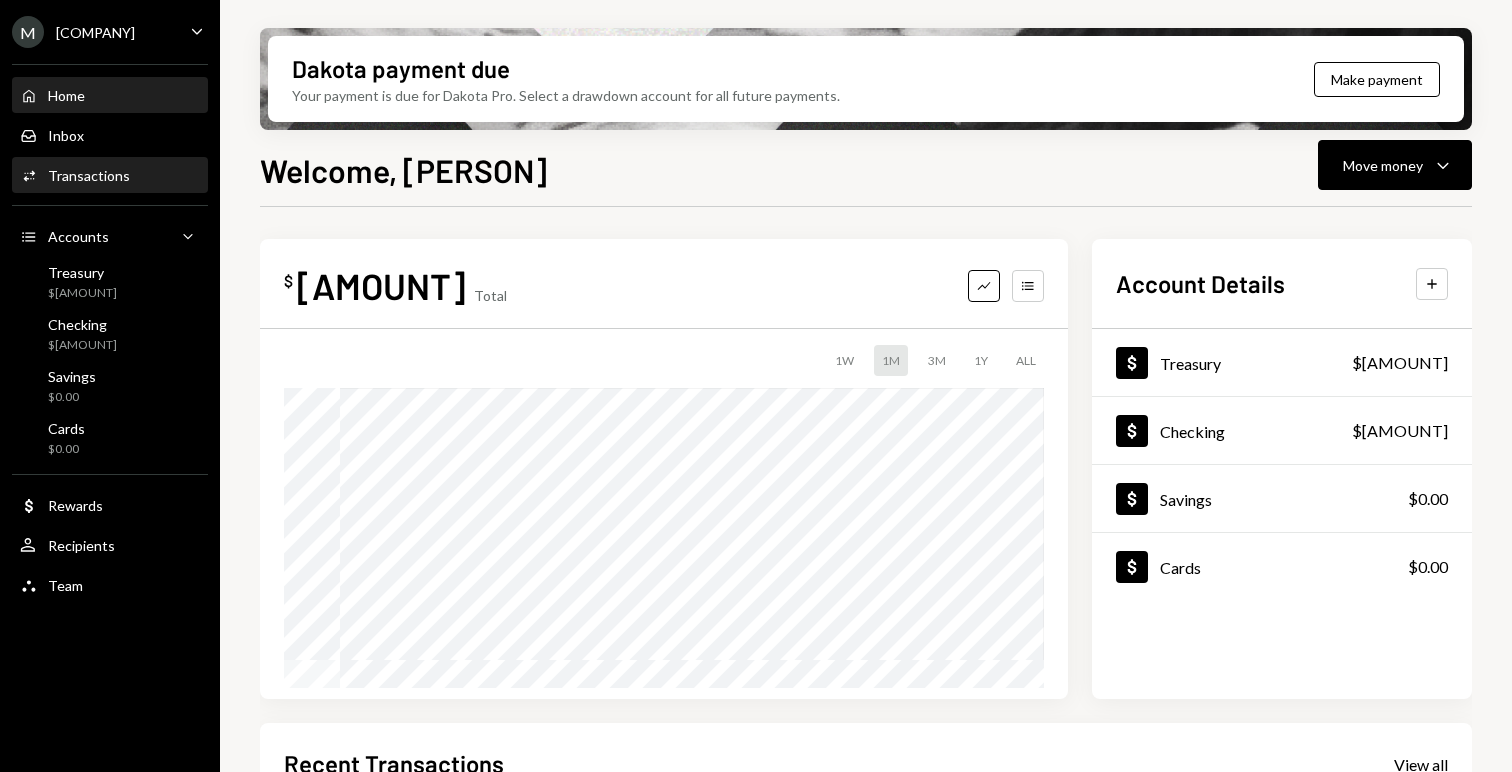 click on "Activities Transactions" at bounding box center (110, 176) 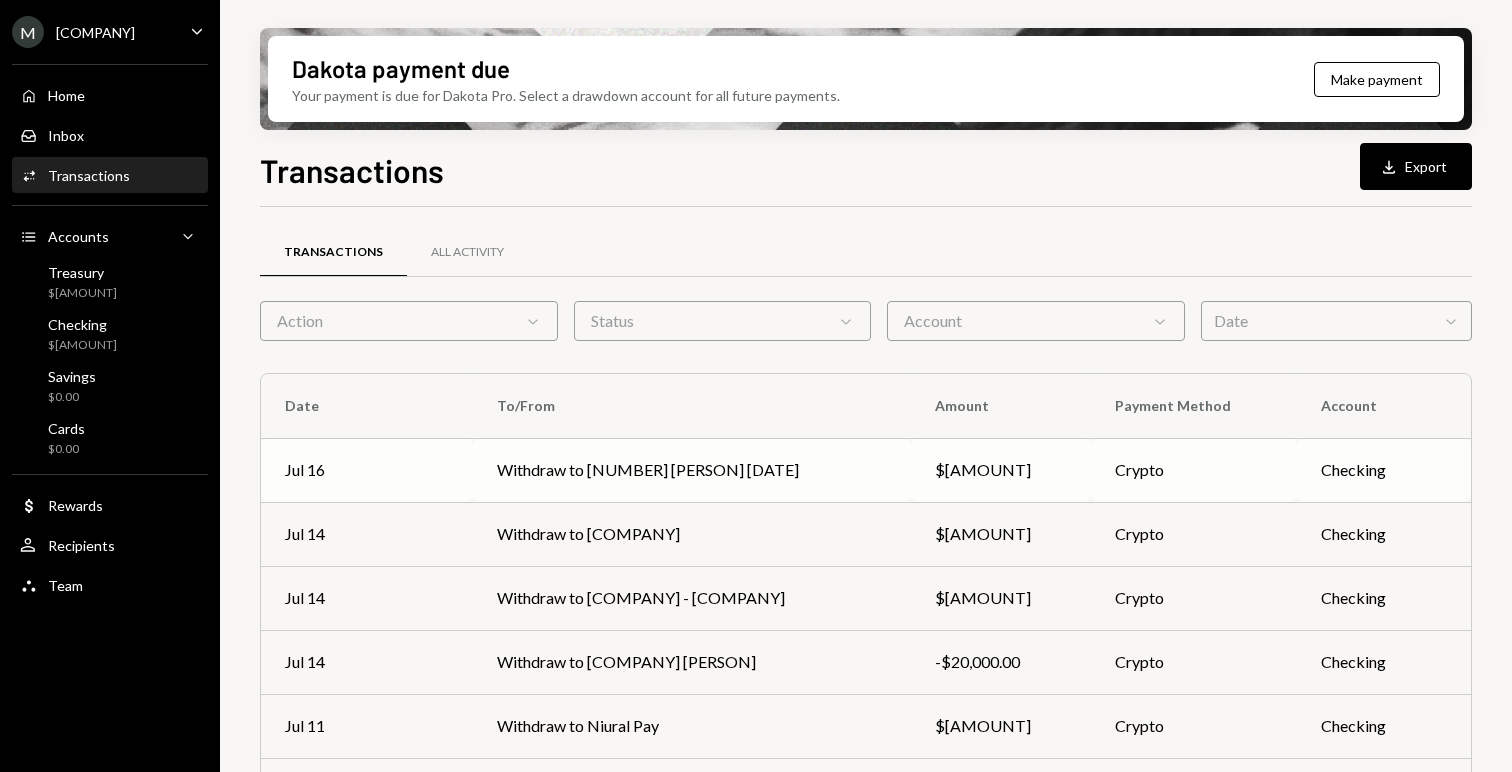 click on "Withdraw to [NUMBER] [PERSON] [DATE]" at bounding box center [692, 470] 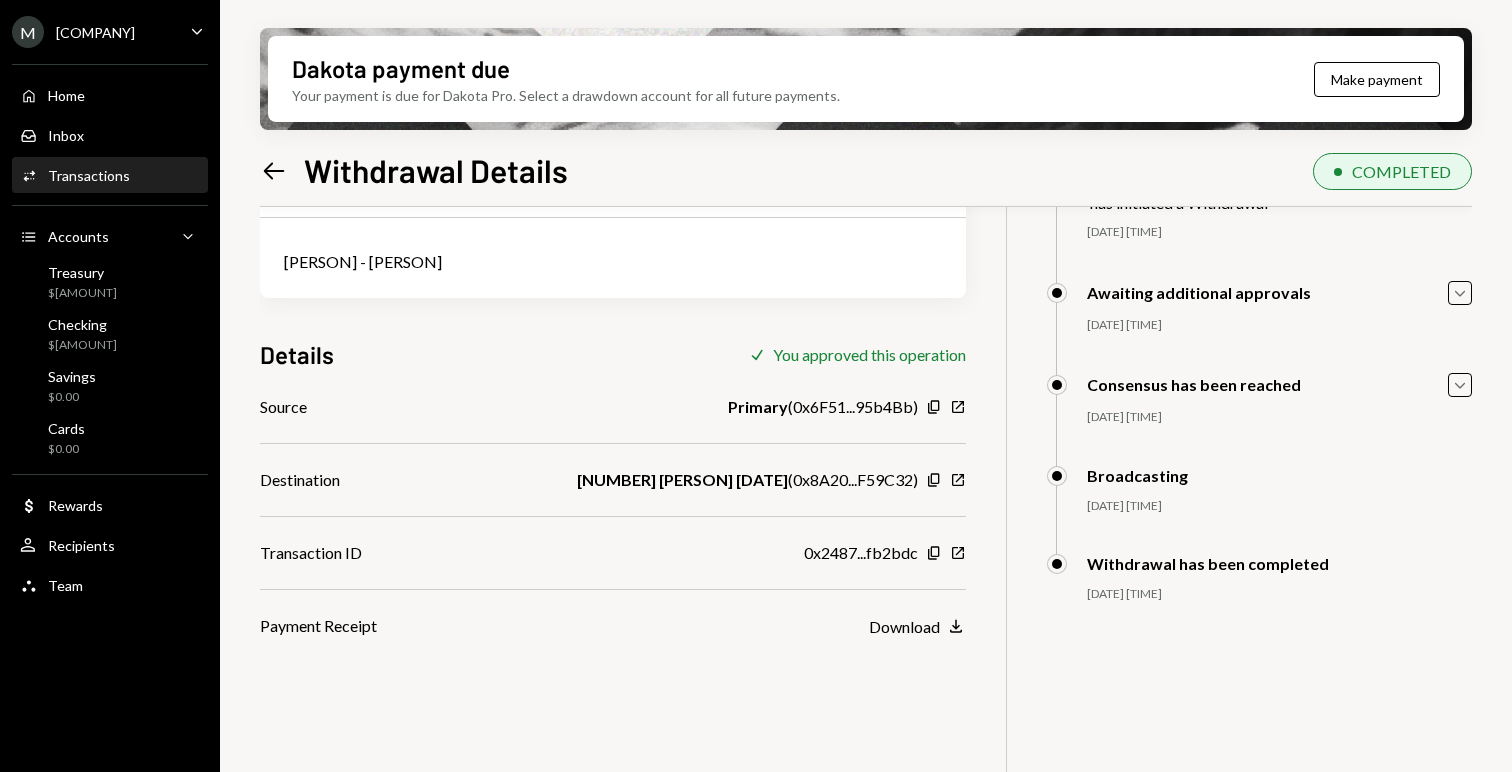 scroll, scrollTop: 160, scrollLeft: 0, axis: vertical 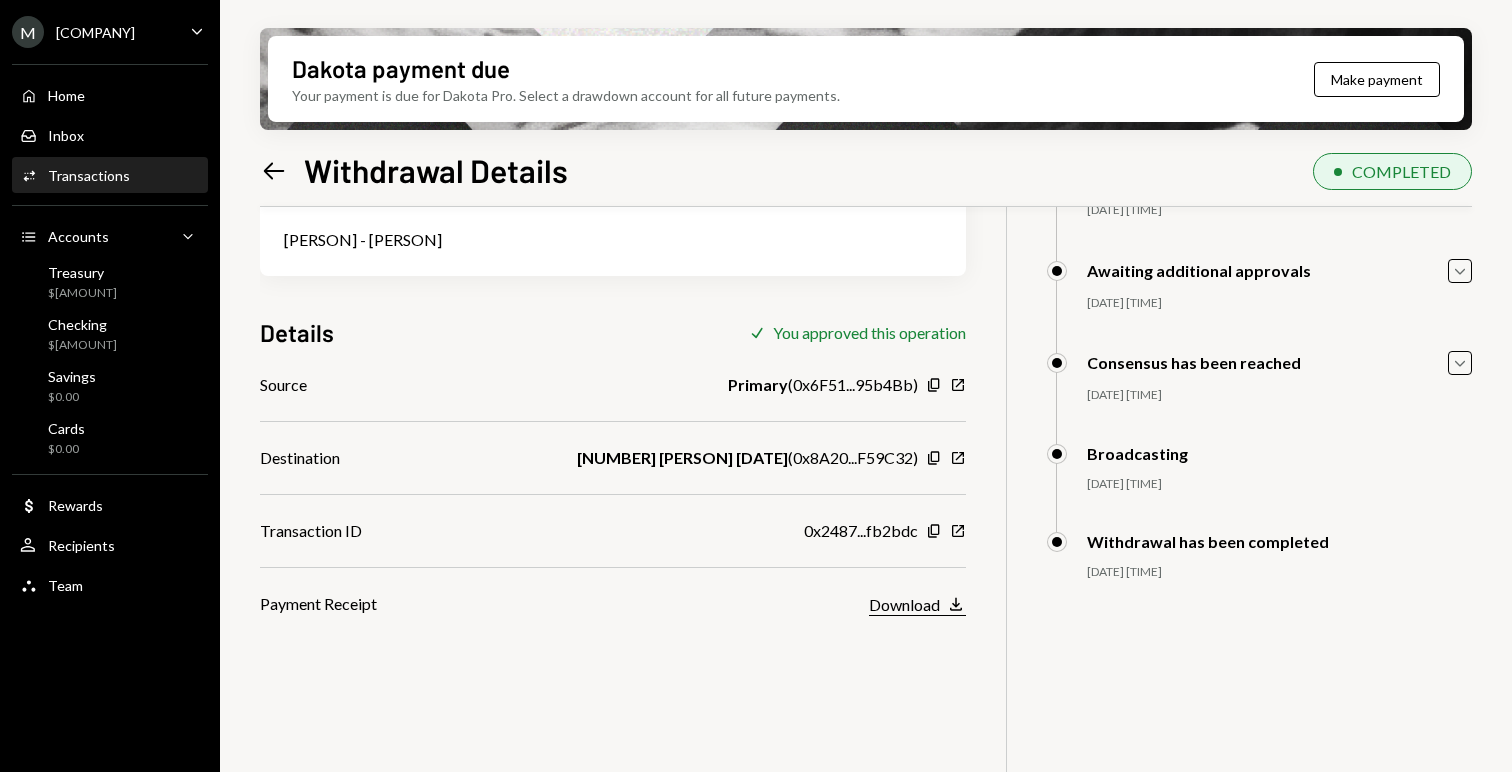 click on "Download" at bounding box center (904, 604) 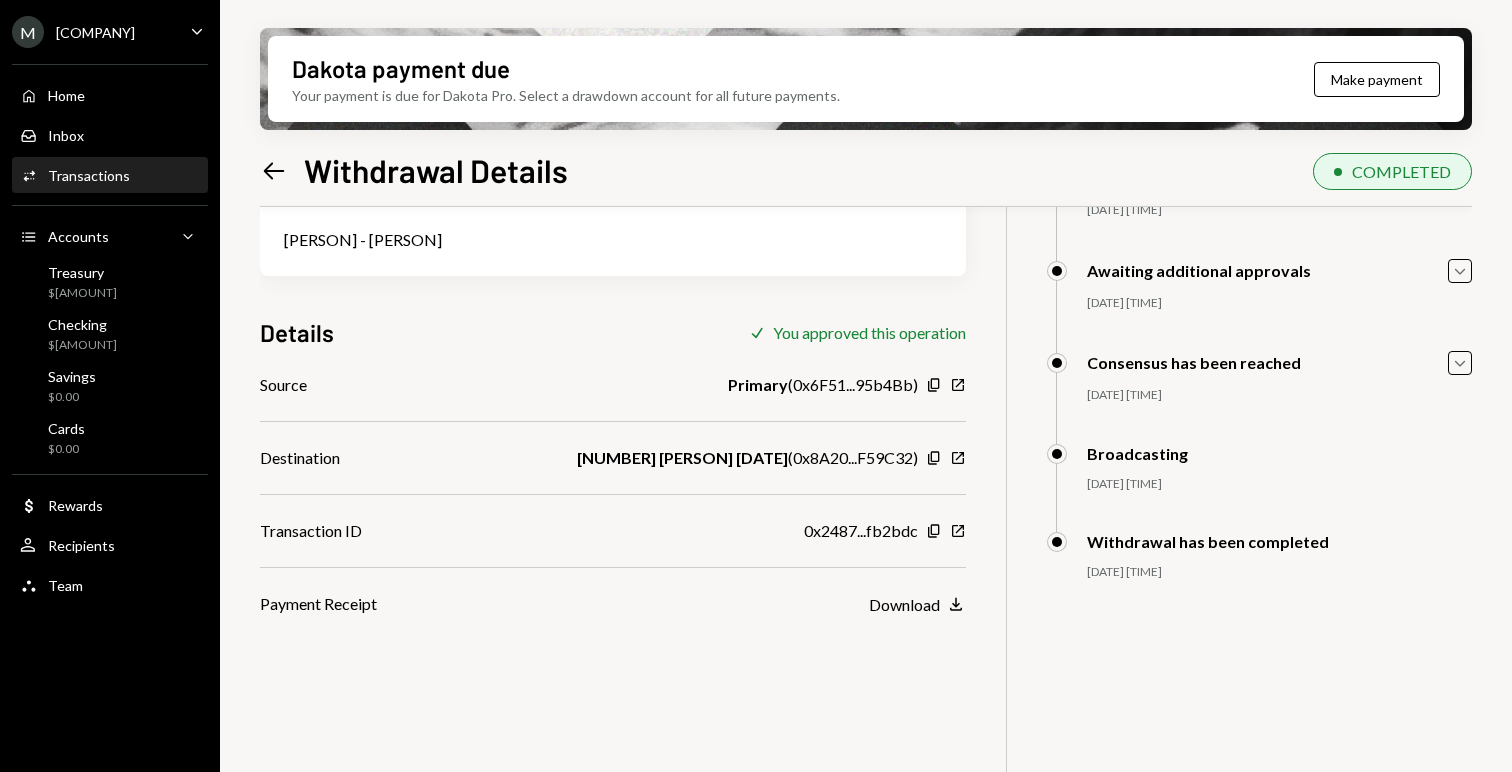 click on "0x2487...fb2bdc Copy New Window" at bounding box center [885, 531] 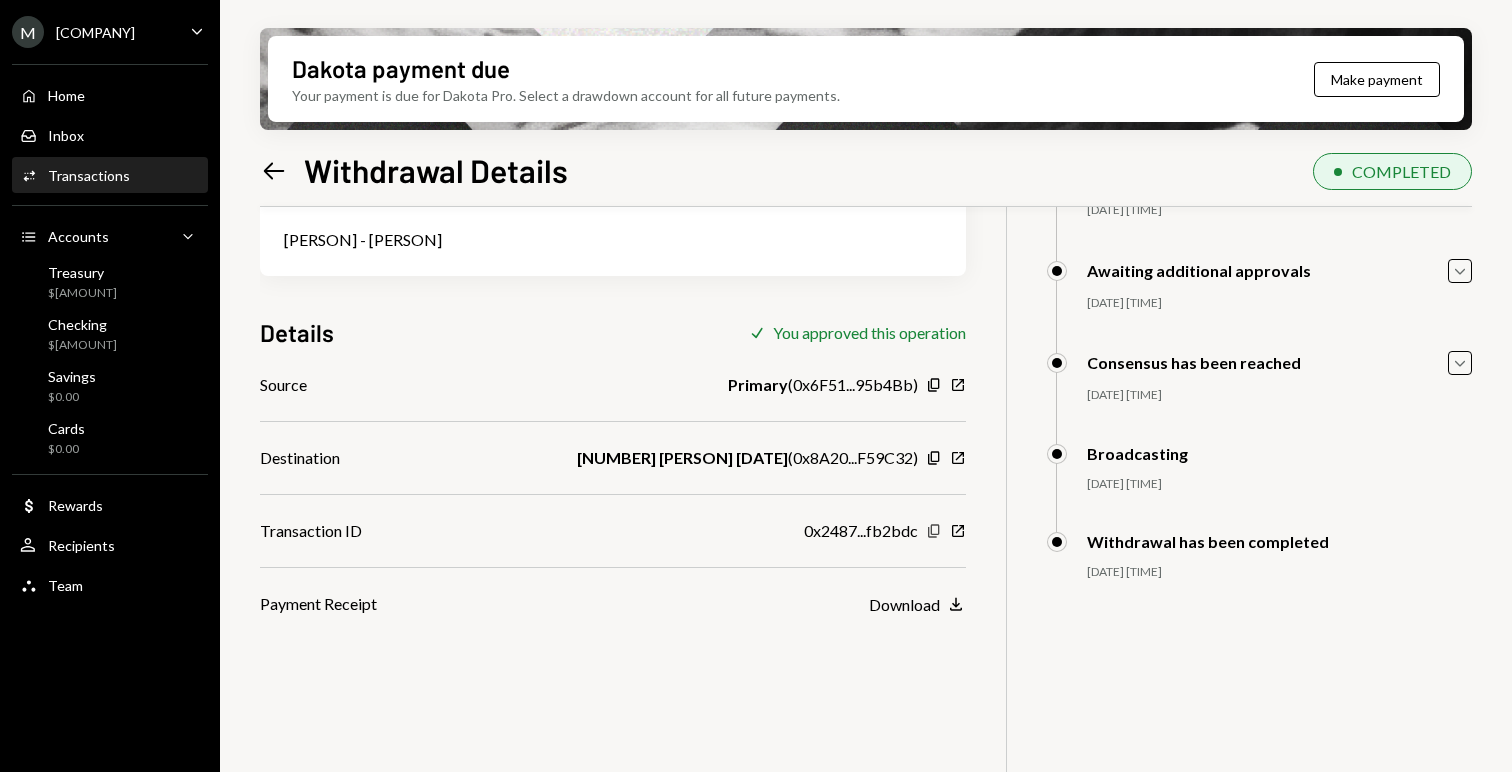 click 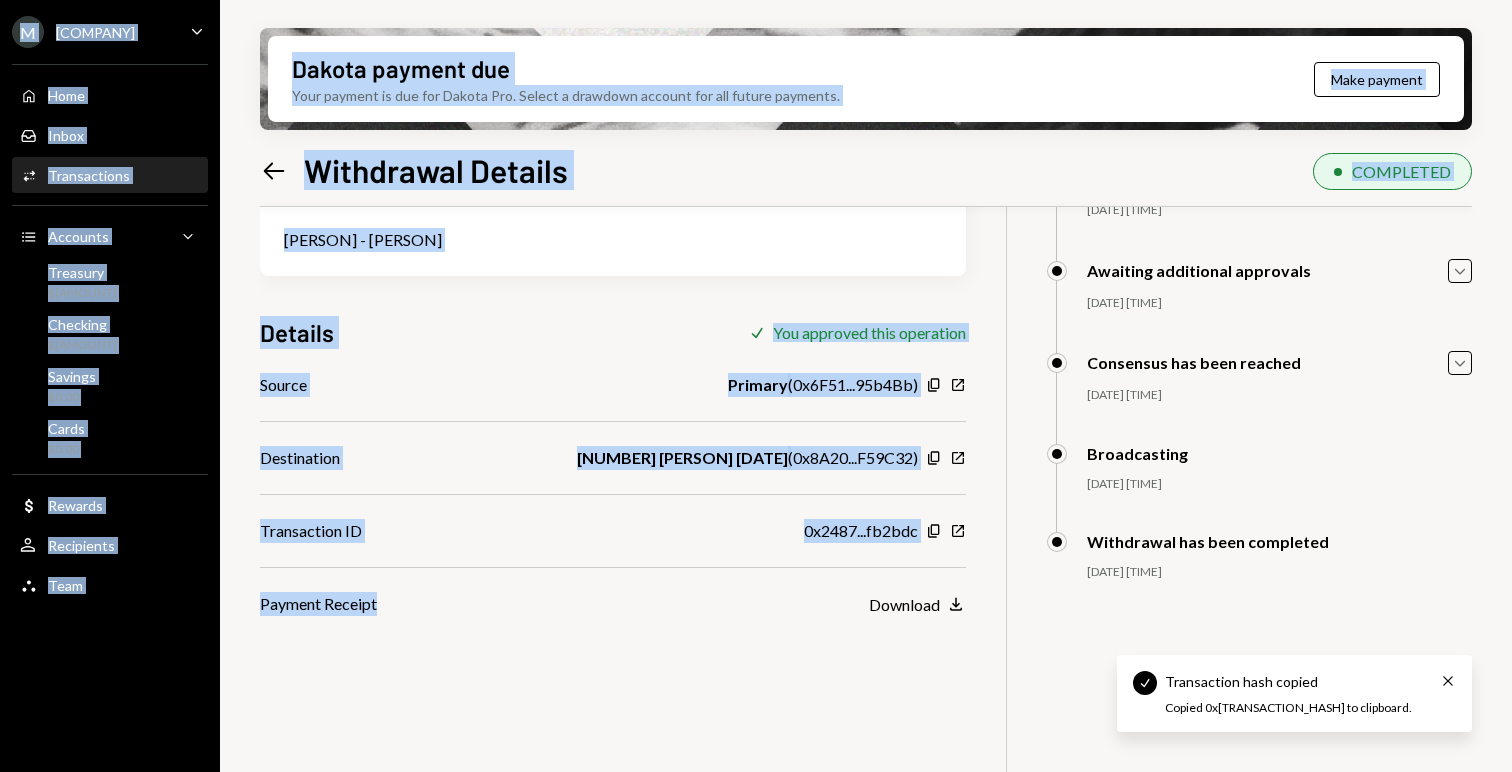 drag, startPoint x: 513, startPoint y: 736, endPoint x: 335, endPoint y: 801, distance: 189.4967 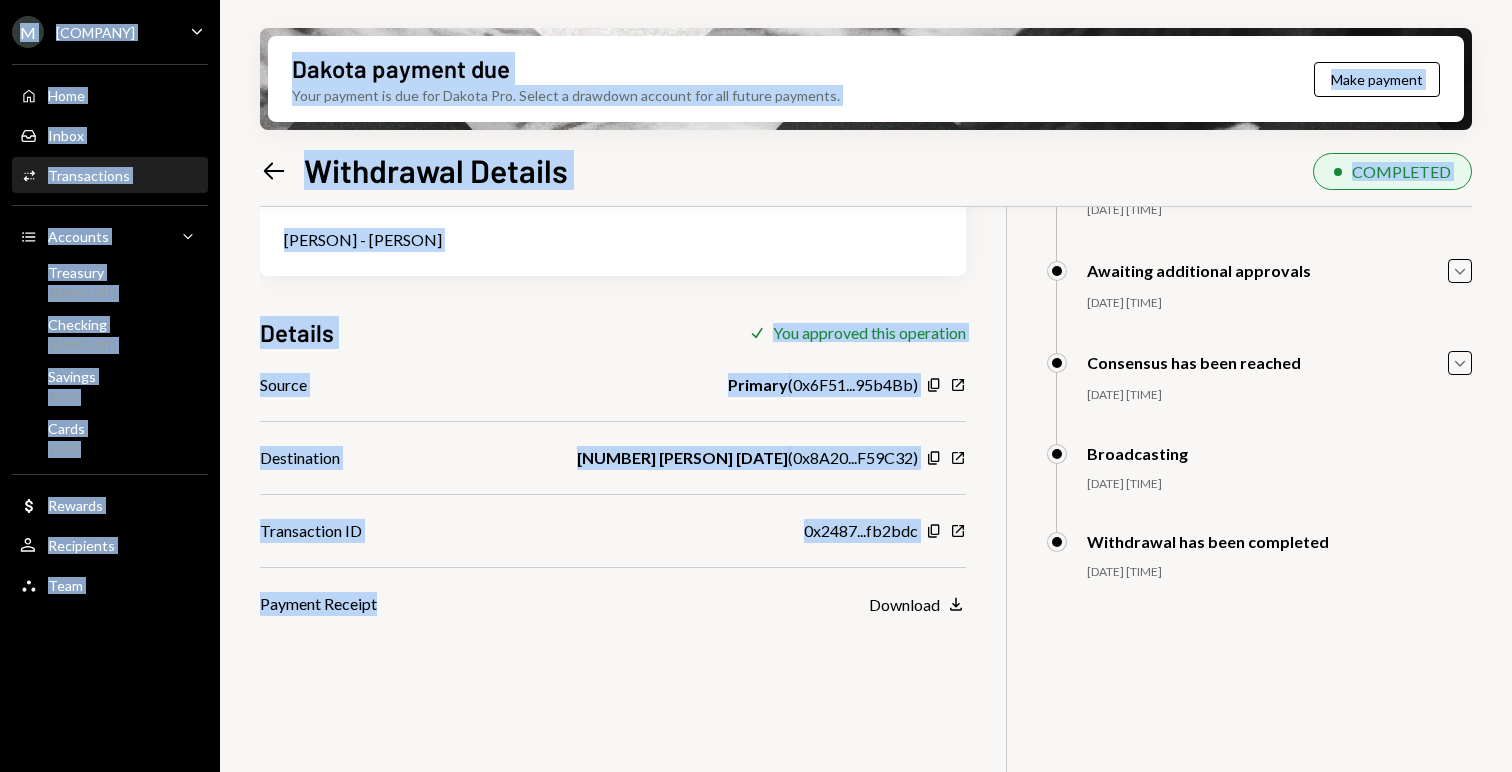 click on "$[AMOUNT] USDC USD $[AMOUNT] [PERSON] - [PERSON] Details Check You approved this operation Source Primary ( 0x[TRANSACTION_HASH] ) Copy New Window Destination [NUMBER] [PERSON] [DATE] ( 0x[TRANSACTION_HASH] ) Copy New Window Transaction ID 0x[TRANSACTION_HASH] Copy New Window Payment Receipt Download Download Timeline [PERSON] [PERSON] has initiated a Withdrawal [DATE] [TIME] [PERSON] [PERSON] Approved [PERSON] [PERSON] Approved" at bounding box center [866, 433] 